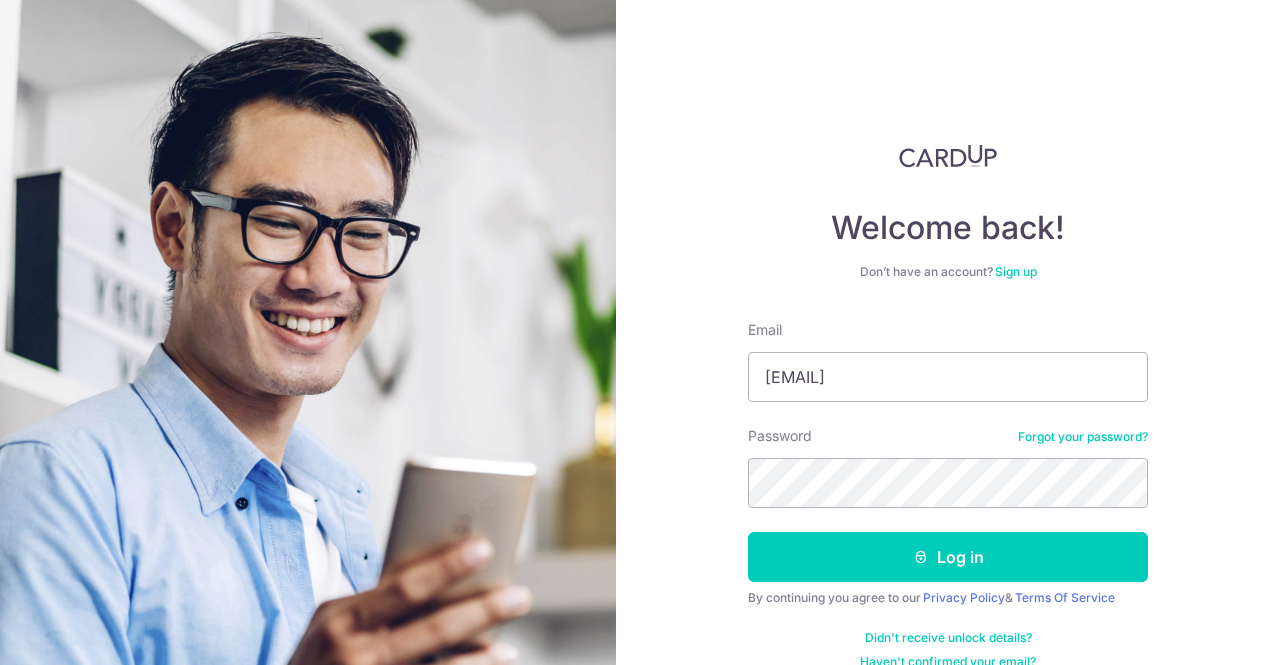 scroll, scrollTop: 0, scrollLeft: 0, axis: both 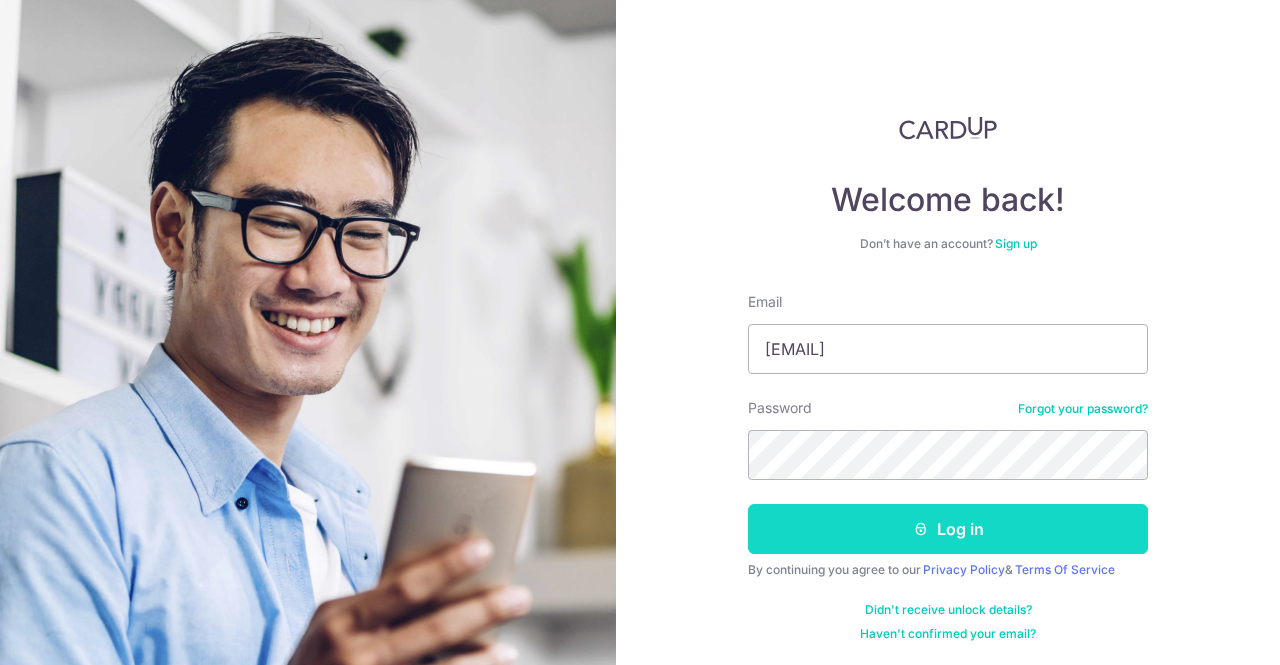 click on "Log in" at bounding box center [948, 529] 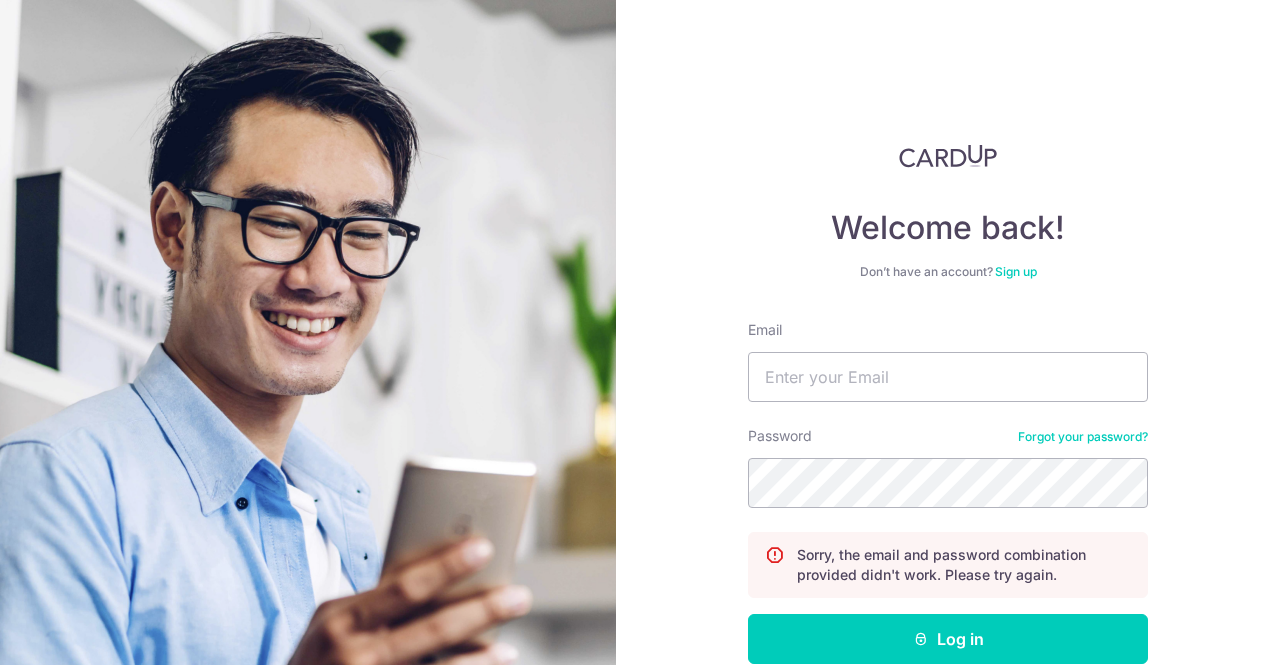 scroll, scrollTop: 0, scrollLeft: 0, axis: both 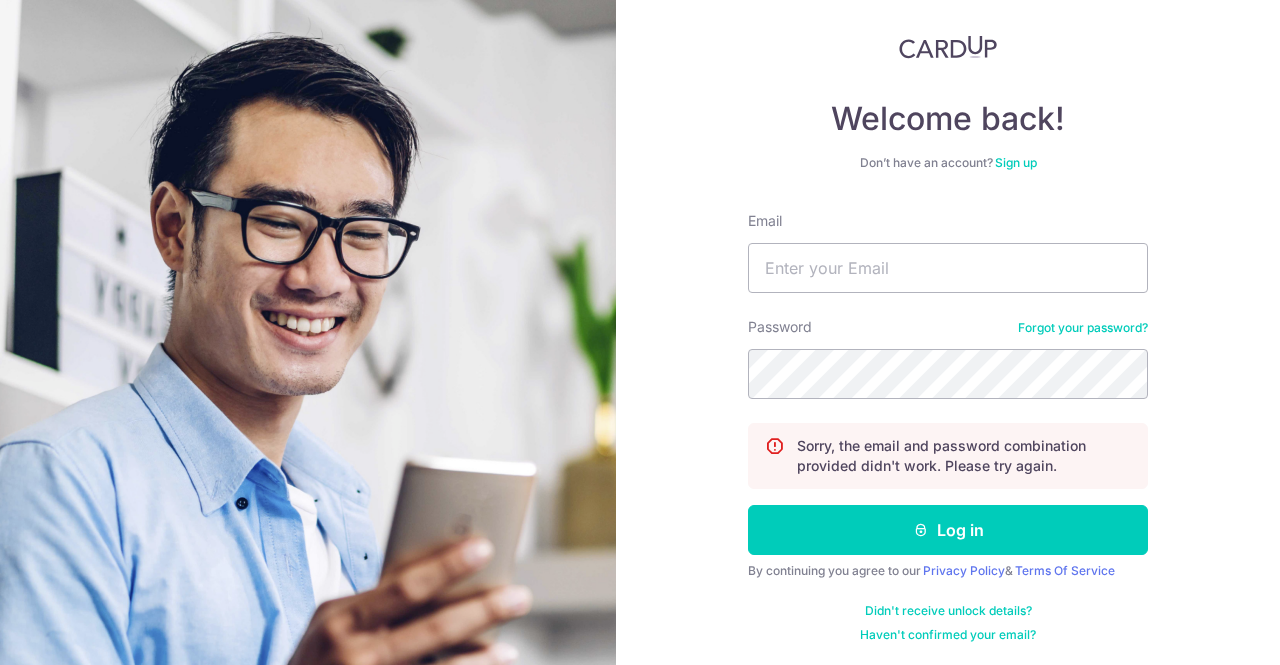 click on "Sign up" at bounding box center (1016, 162) 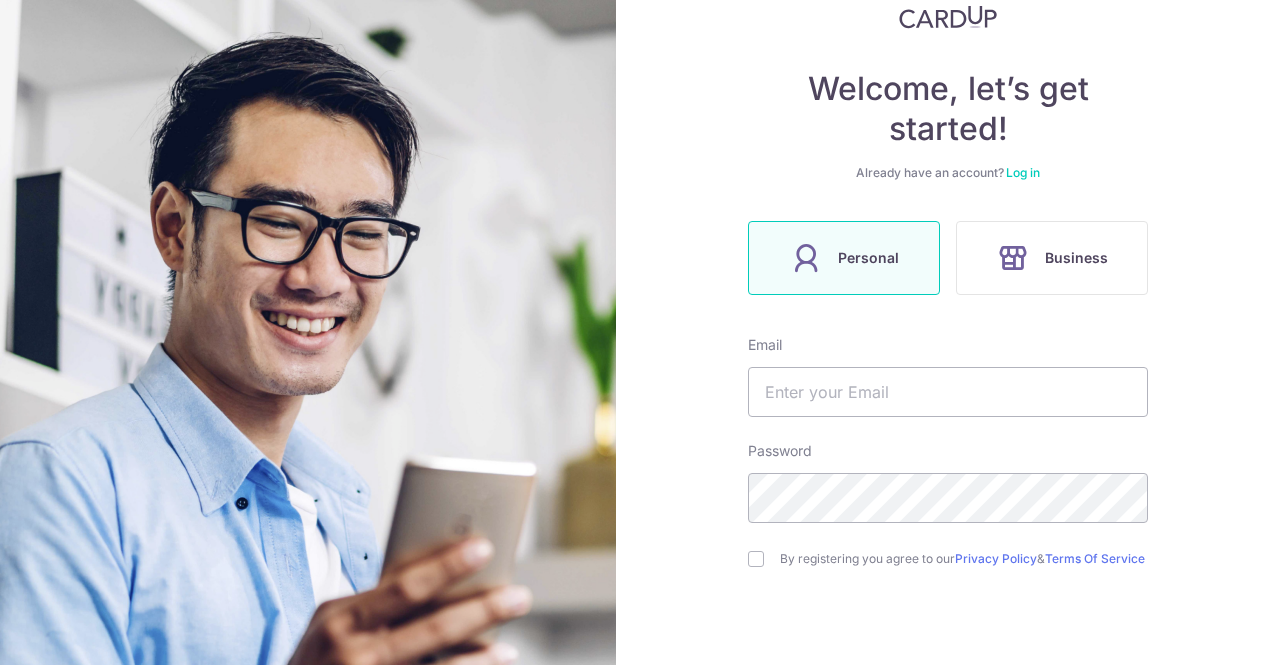 scroll, scrollTop: 271, scrollLeft: 0, axis: vertical 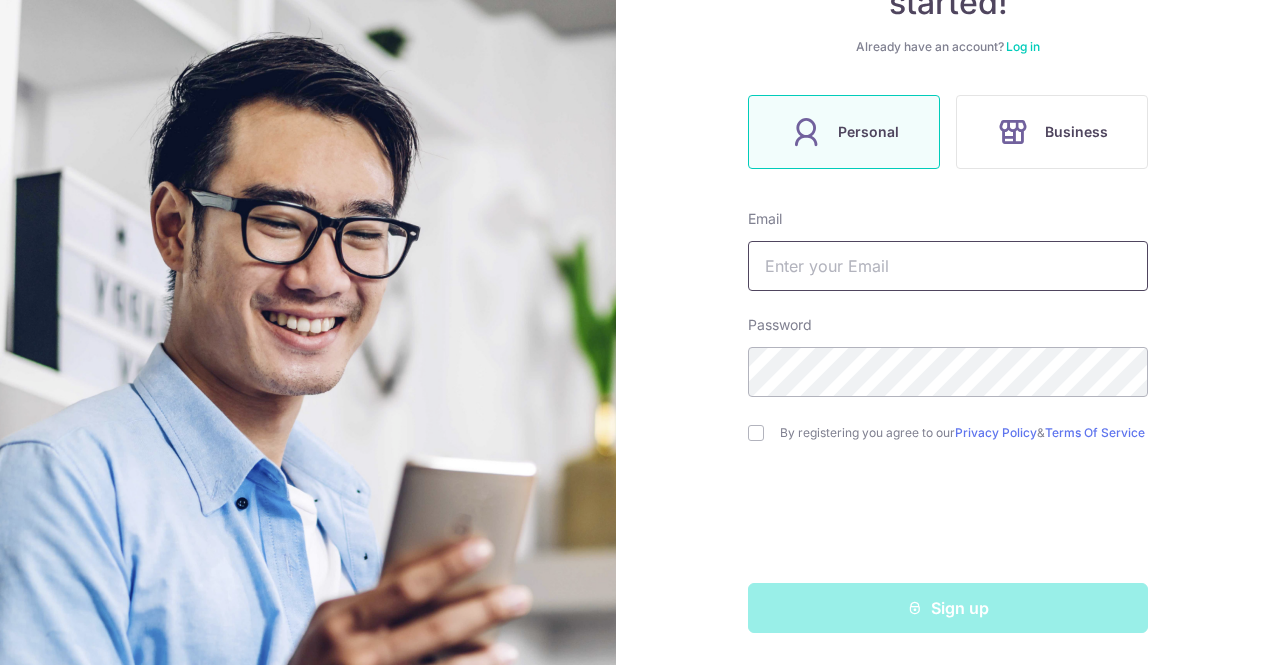click at bounding box center (948, 266) 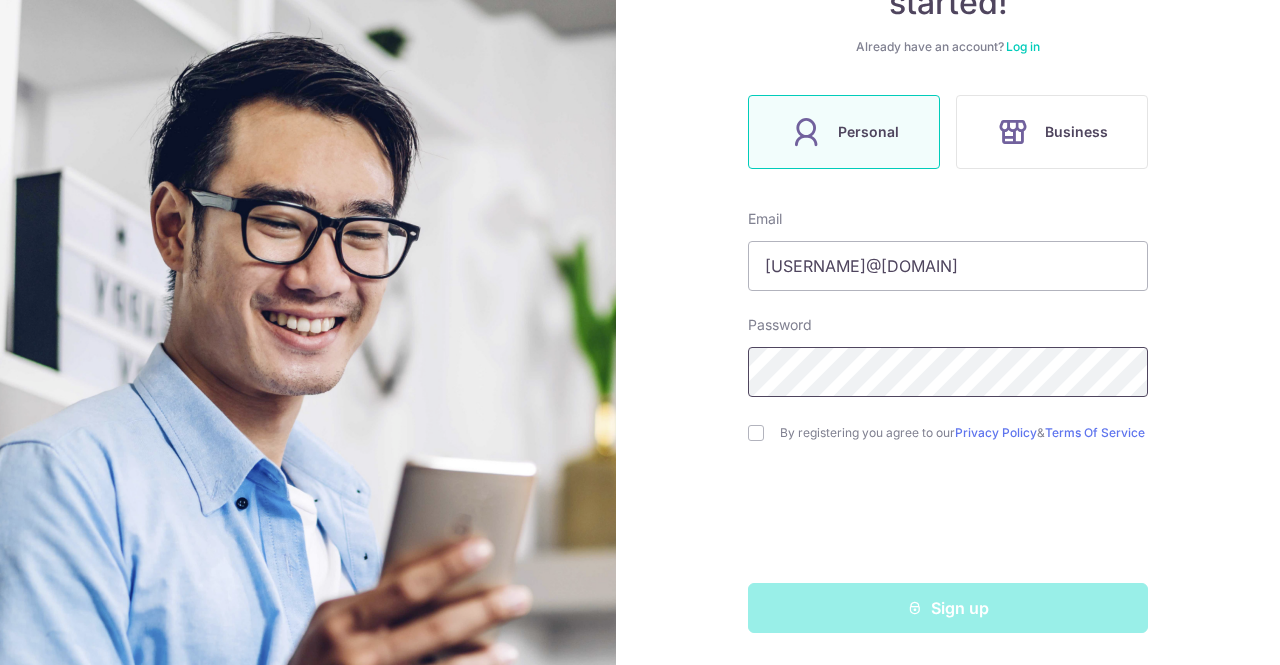 click on "Welcome, let’s get started!
Already have an account?  Log in
Personal
Business
Email
ivanteo850@gmail.com
Password
By registering you agree to our
Privacy Policy
&  Terms Of Service
Sign up" at bounding box center (640, 332) 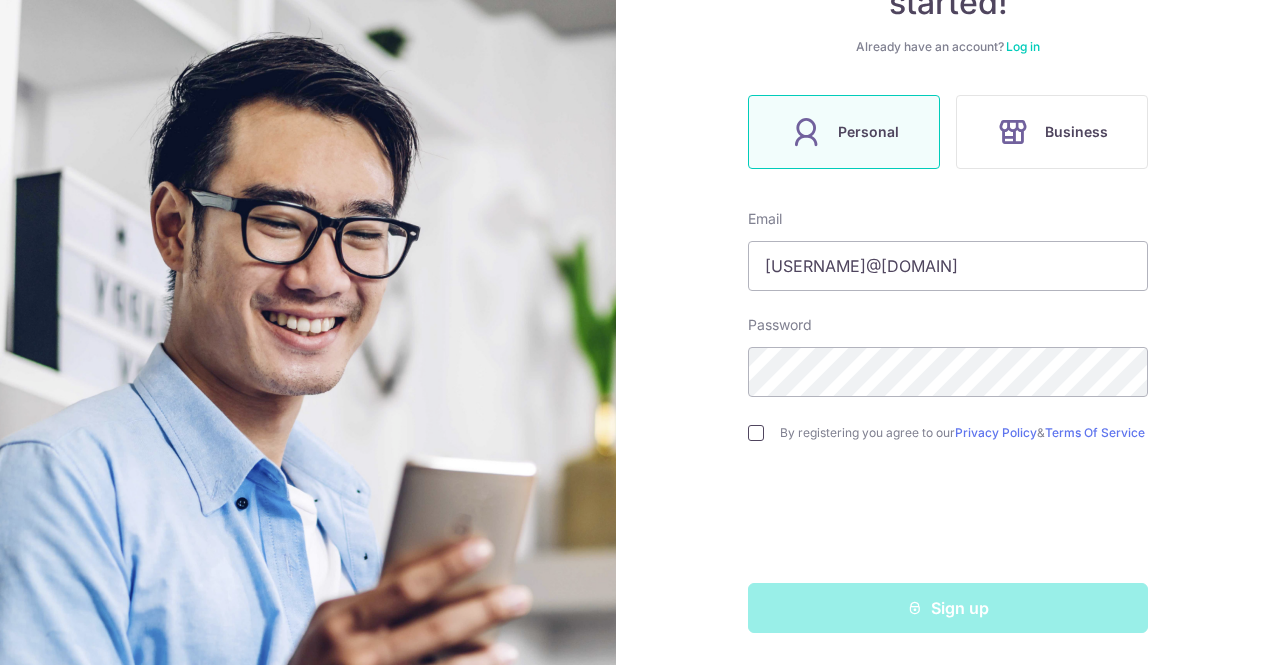 click at bounding box center [756, 433] 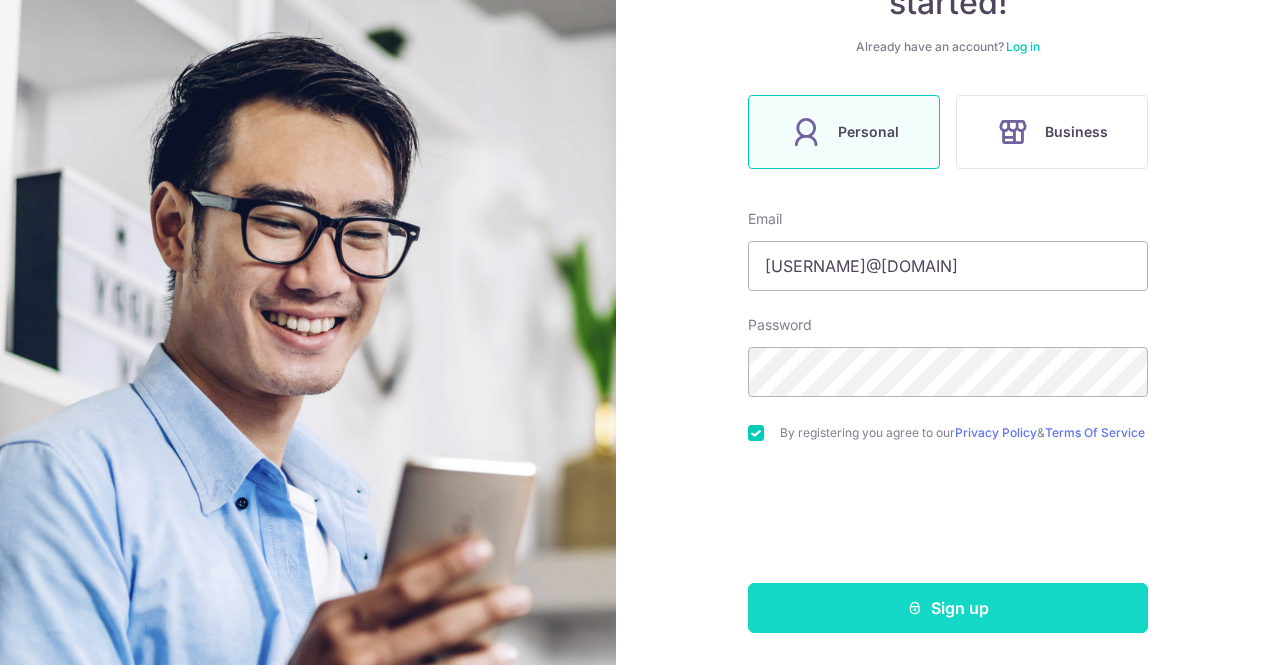 click on "Sign up" at bounding box center (948, 608) 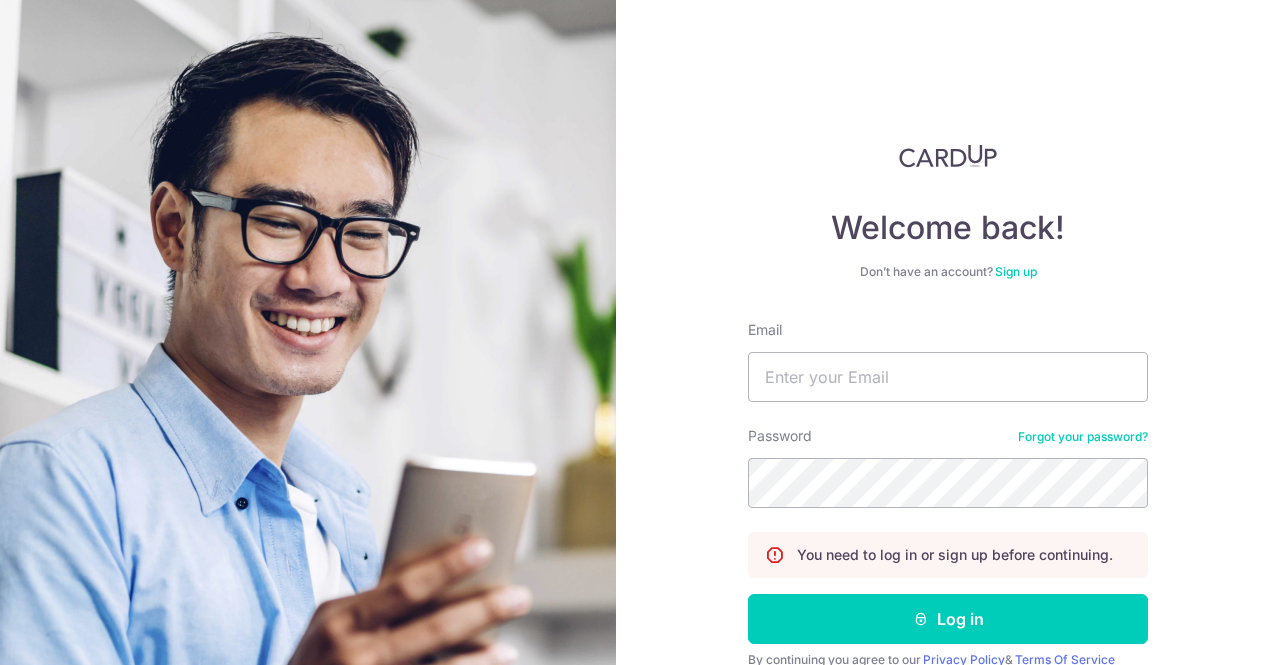scroll, scrollTop: 0, scrollLeft: 0, axis: both 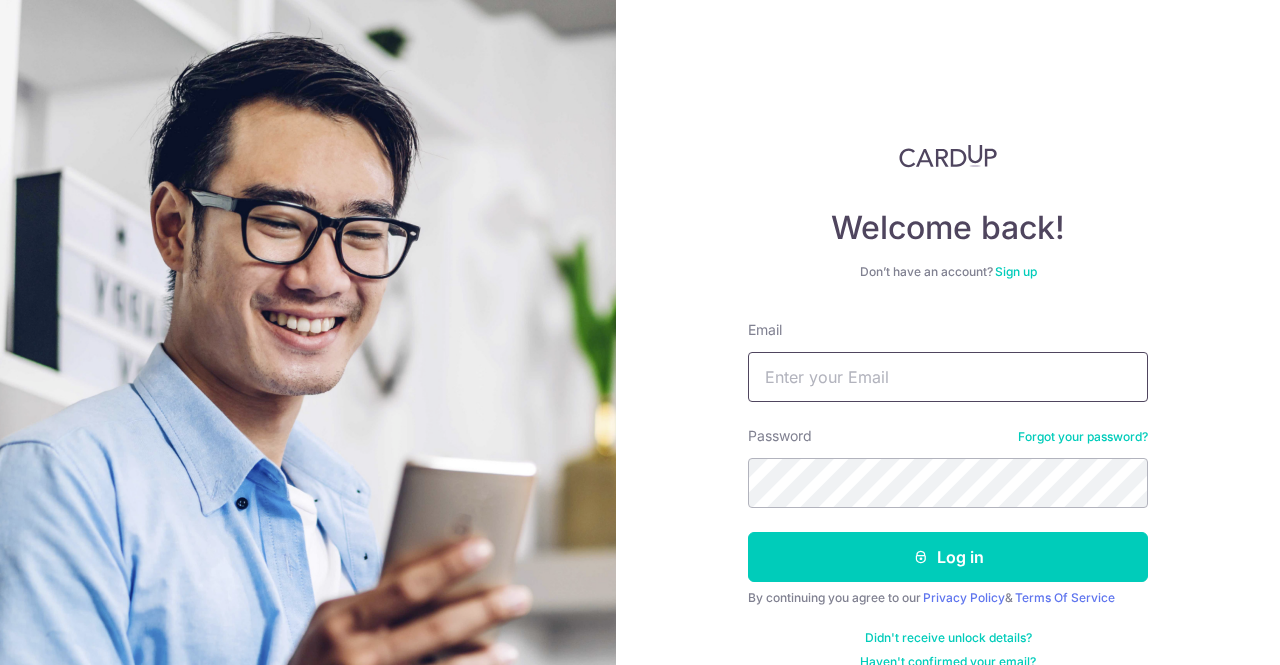 click on "Email" at bounding box center [948, 377] 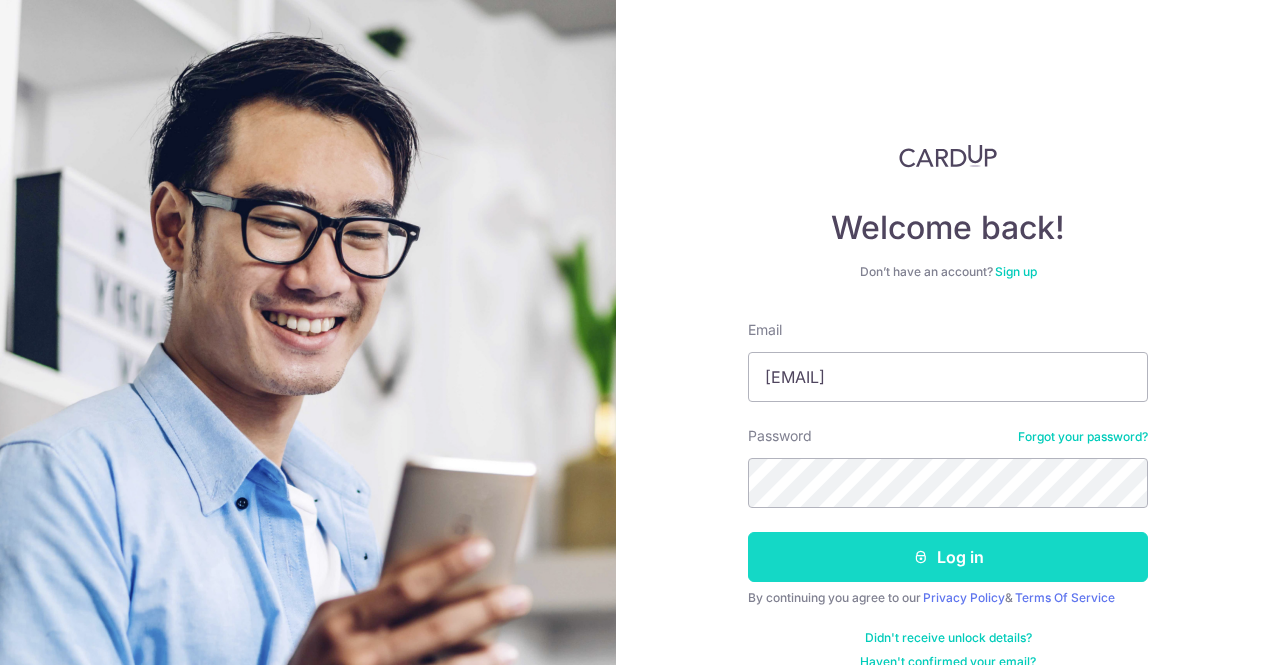 click on "Log in" at bounding box center [948, 557] 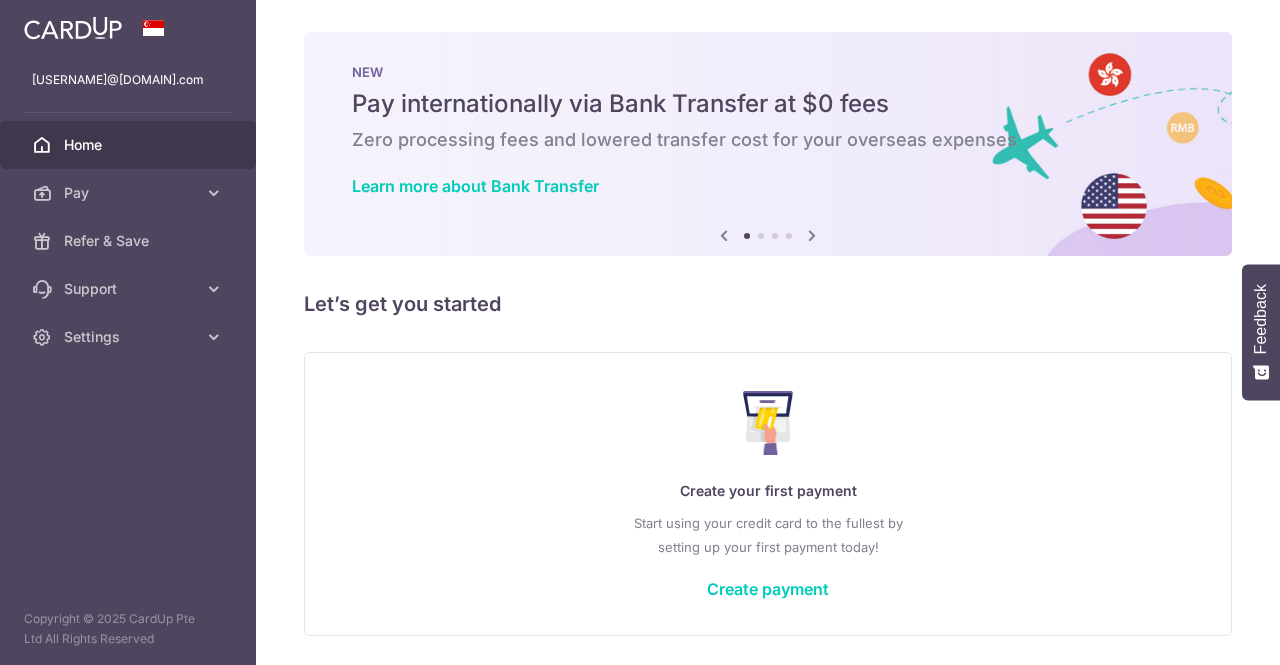 scroll, scrollTop: 0, scrollLeft: 0, axis: both 